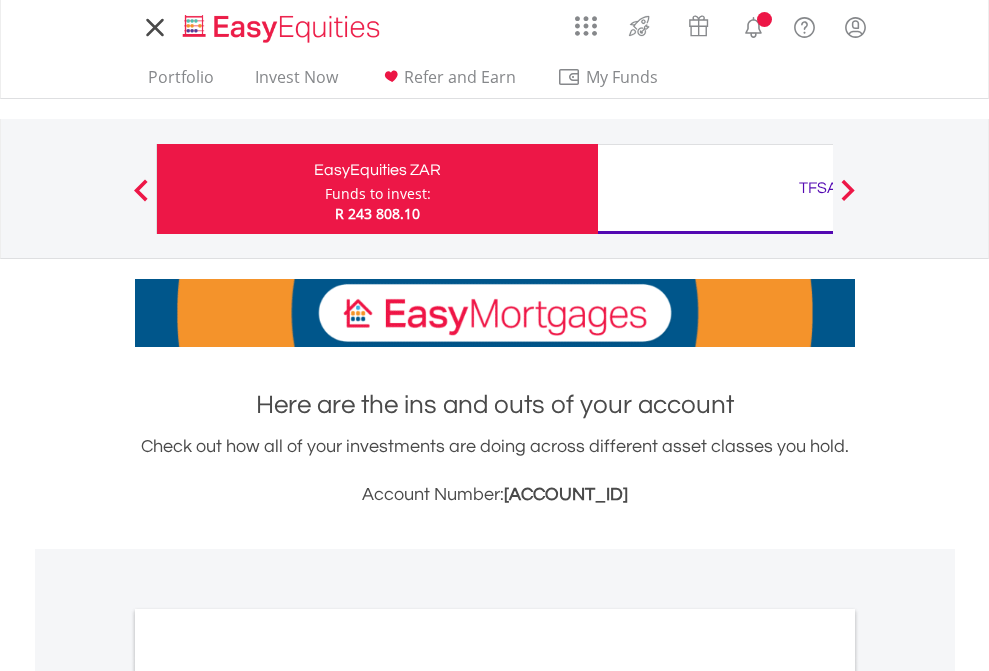 scroll, scrollTop: 0, scrollLeft: 0, axis: both 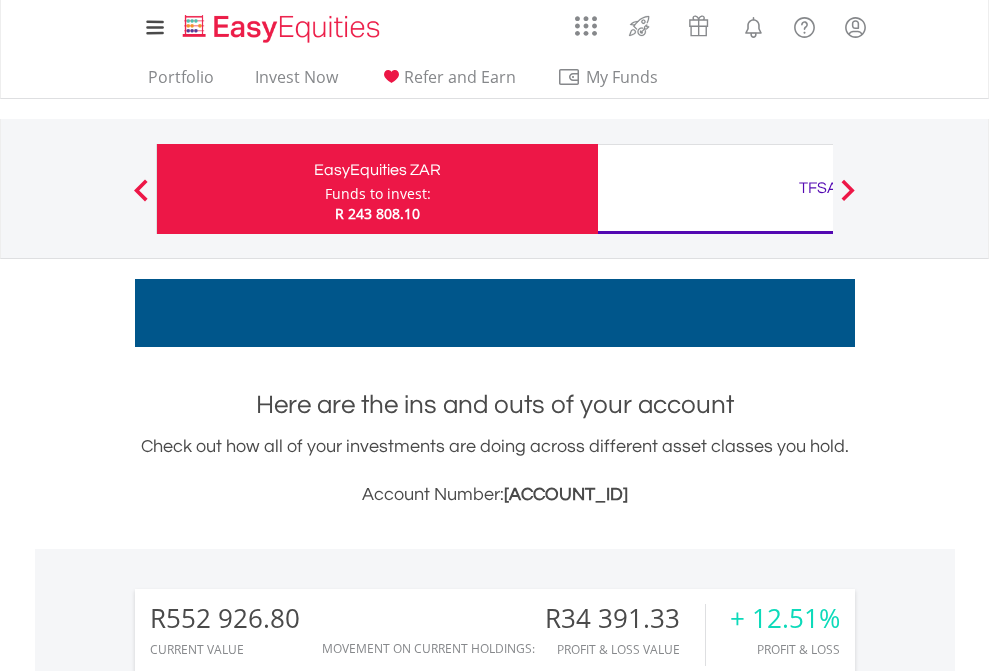 click on "Funds to invest:" at bounding box center [378, 194] 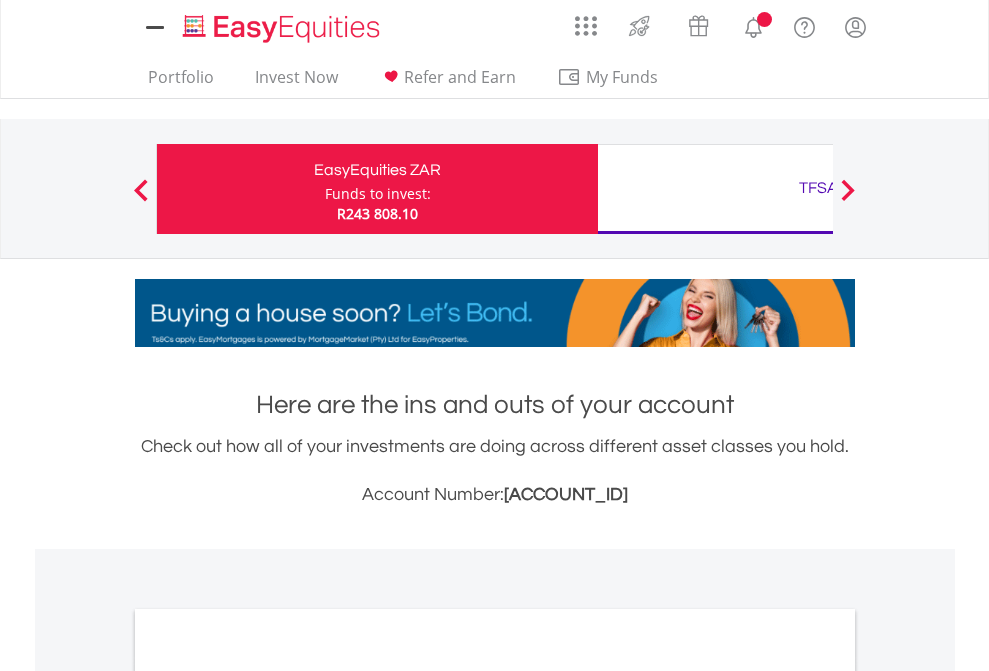 scroll, scrollTop: 0, scrollLeft: 0, axis: both 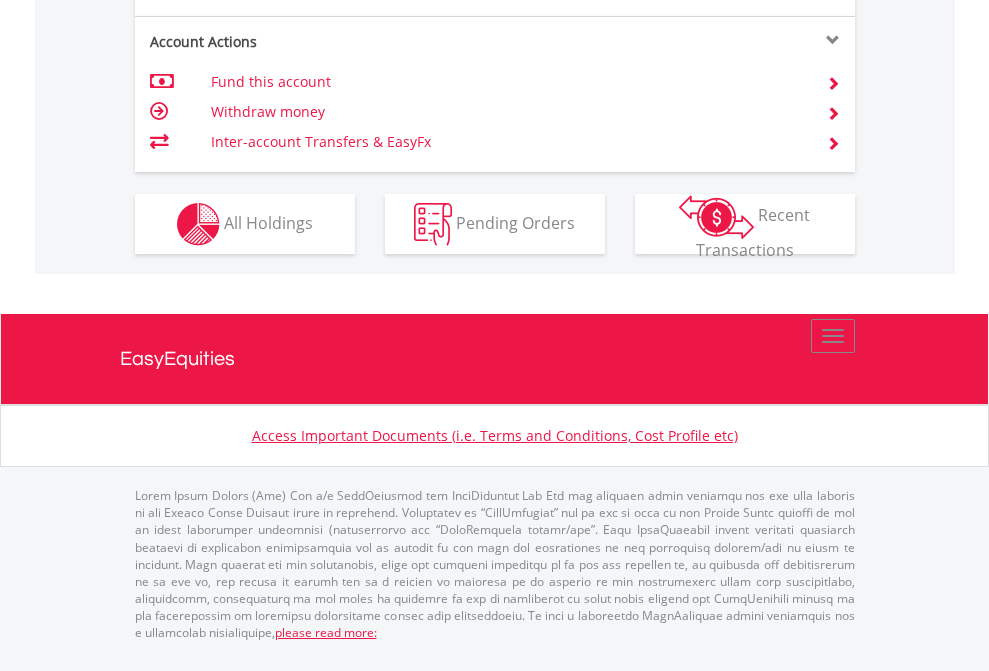 click on "Investment types" at bounding box center [706, -337] 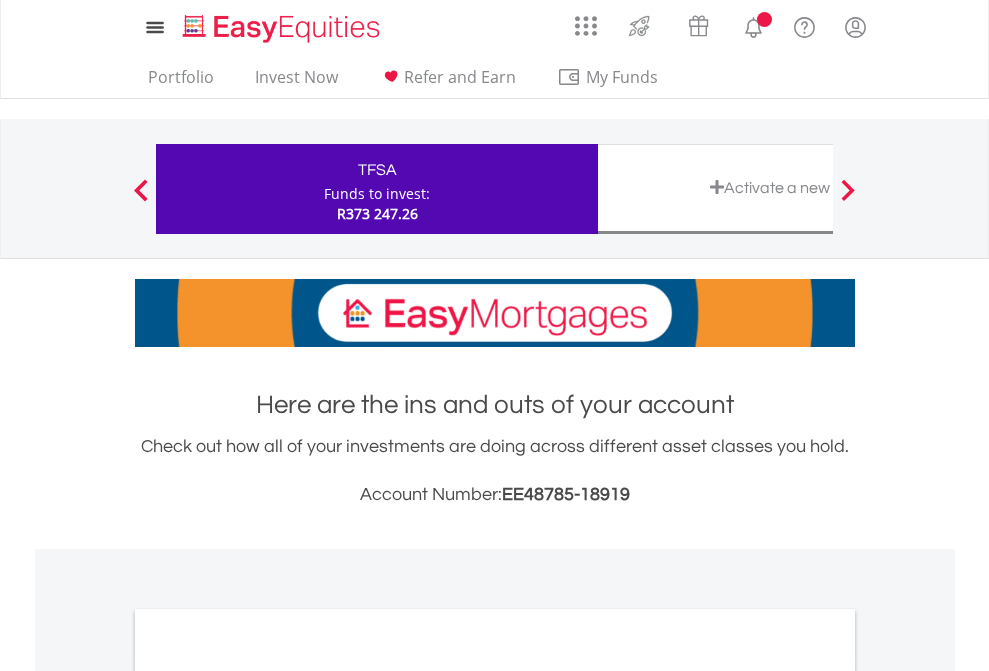 scroll, scrollTop: 0, scrollLeft: 0, axis: both 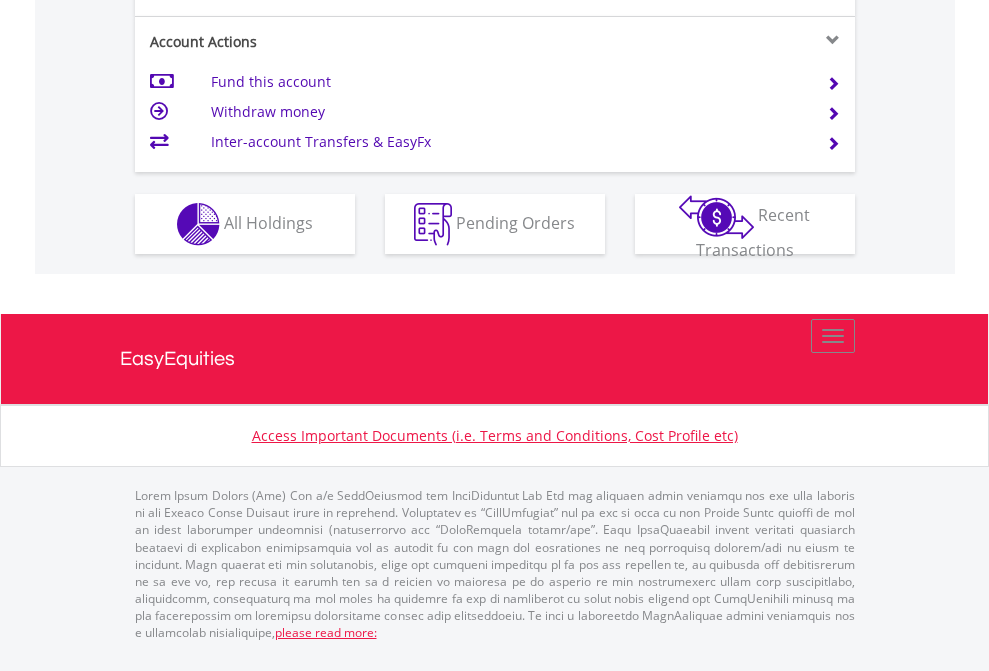 click on "Investment types" at bounding box center (706, -337) 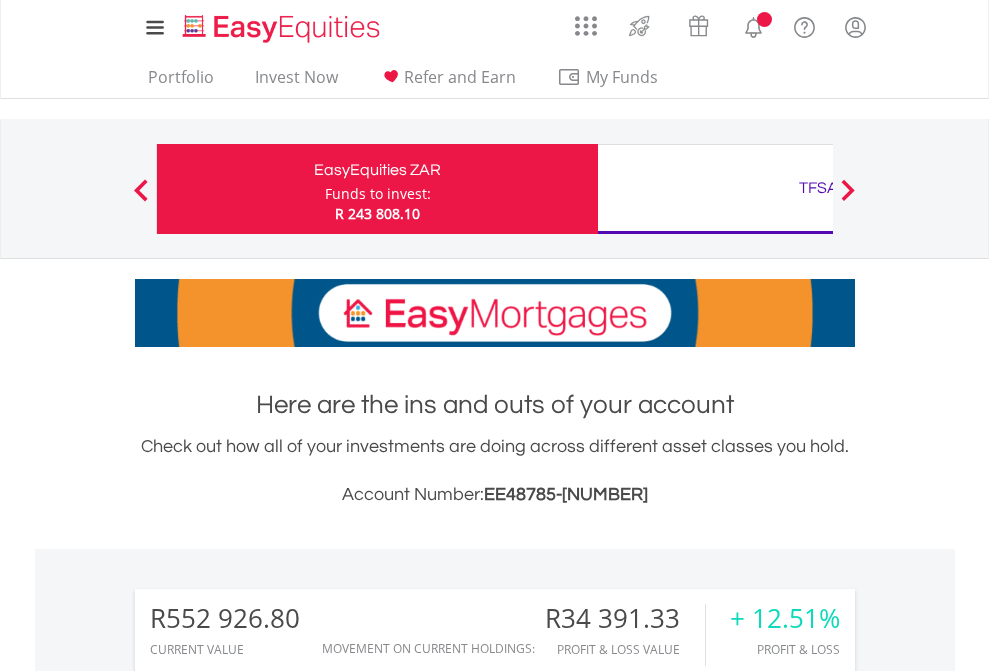 scroll, scrollTop: 1613, scrollLeft: 0, axis: vertical 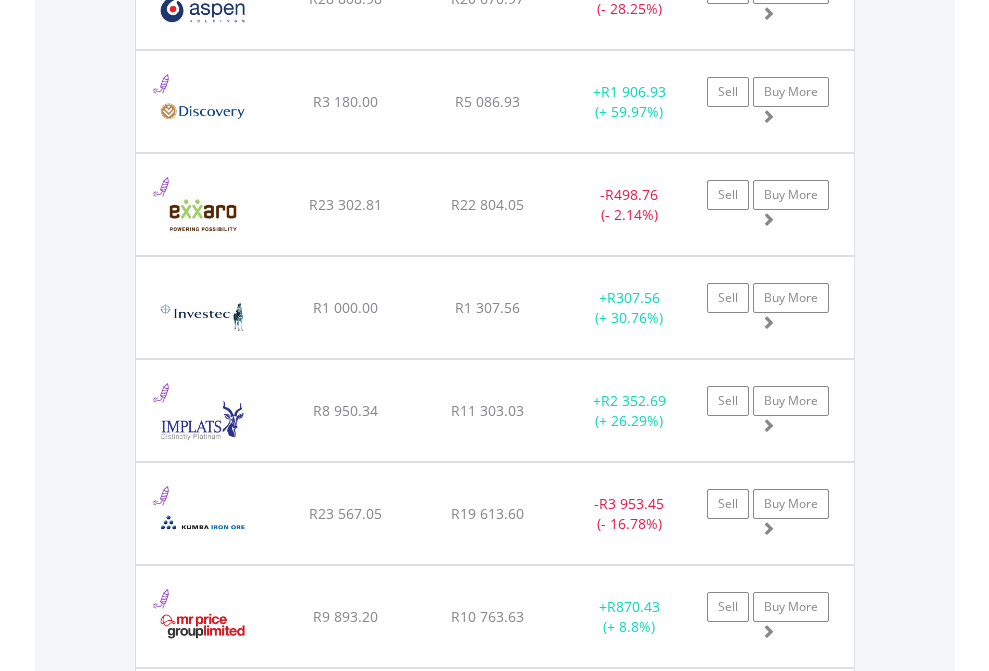 click on "TFSA" at bounding box center [818, -2156] 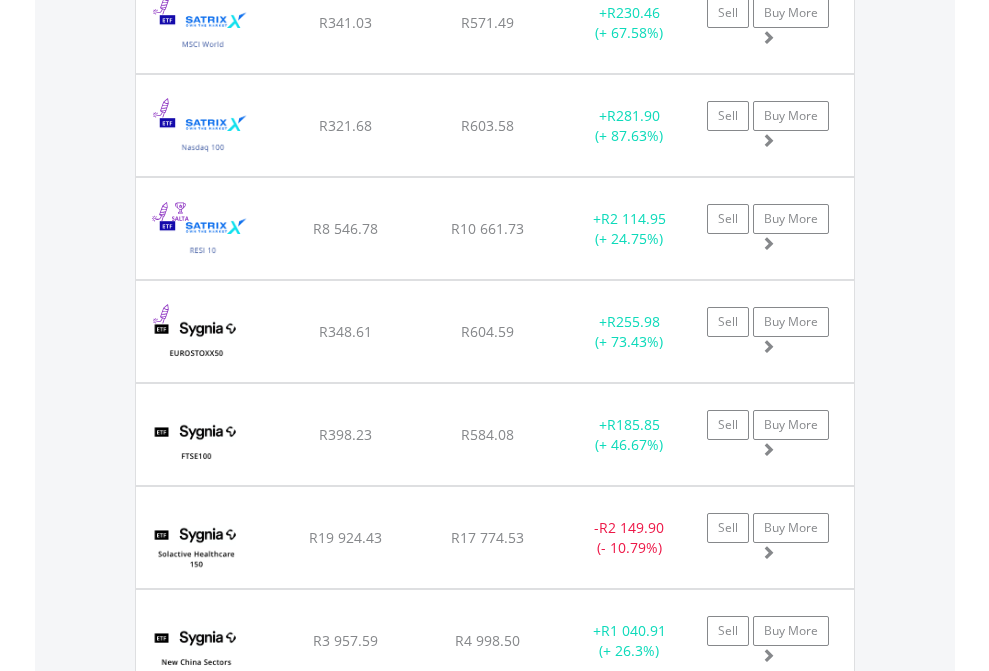 scroll, scrollTop: 2305, scrollLeft: 0, axis: vertical 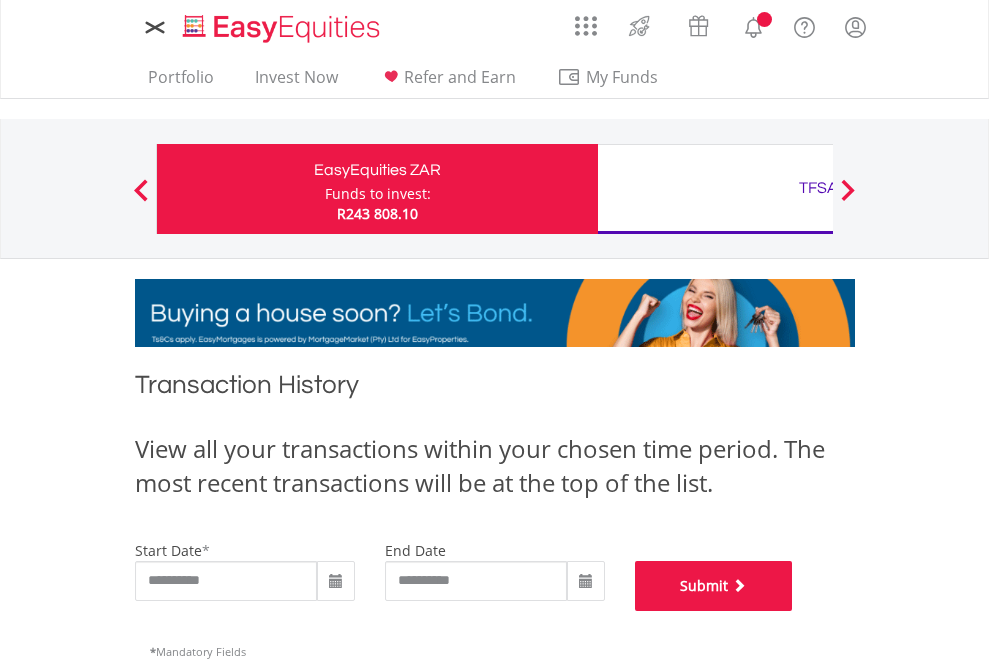 click on "Submit" at bounding box center [714, 586] 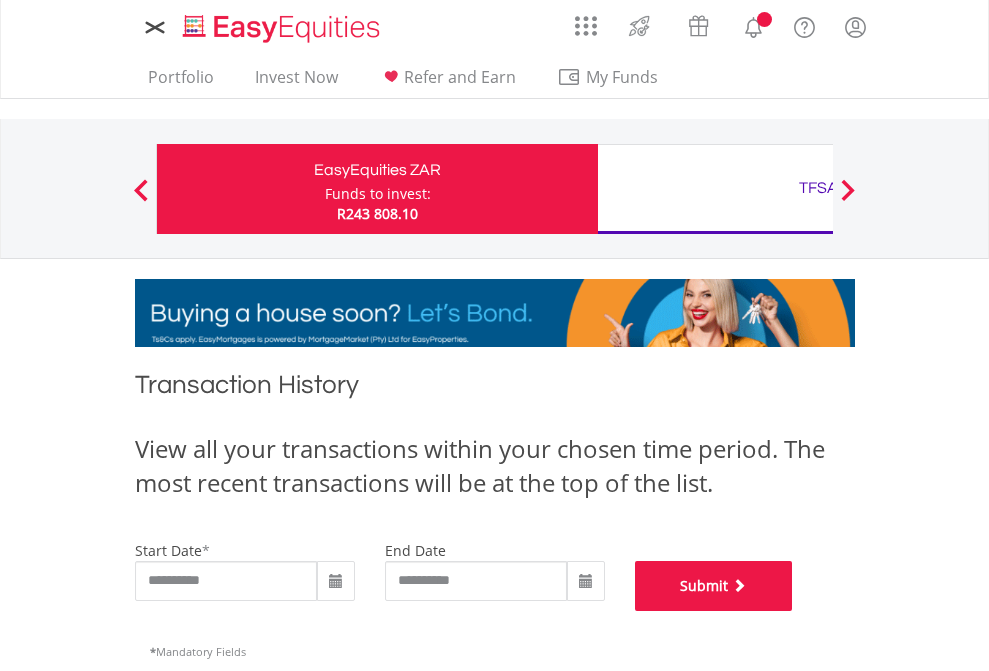 scroll, scrollTop: 811, scrollLeft: 0, axis: vertical 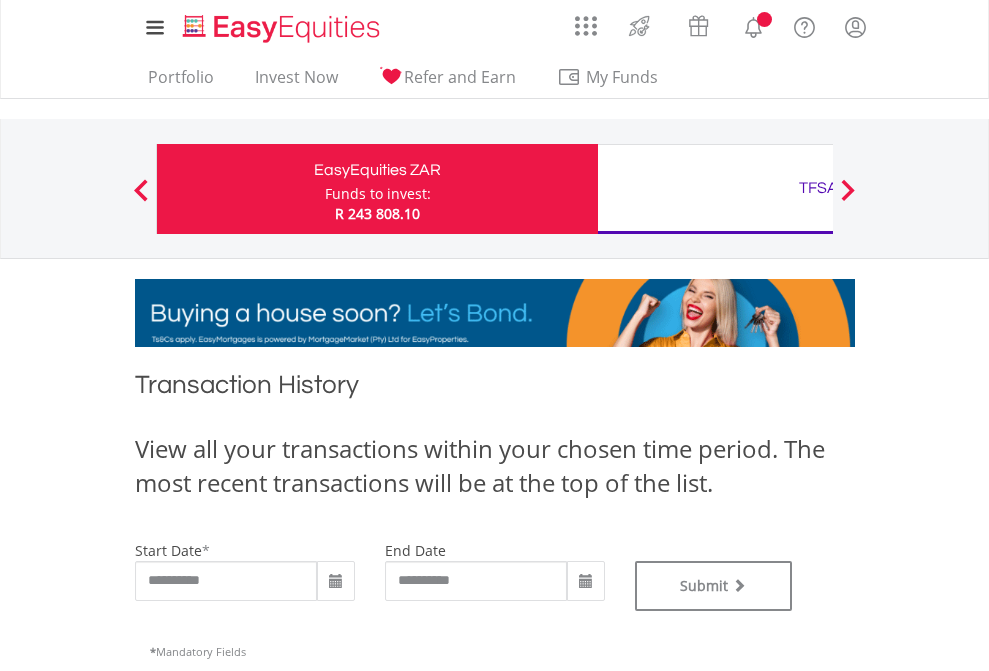 click on "TFSA" at bounding box center [818, 188] 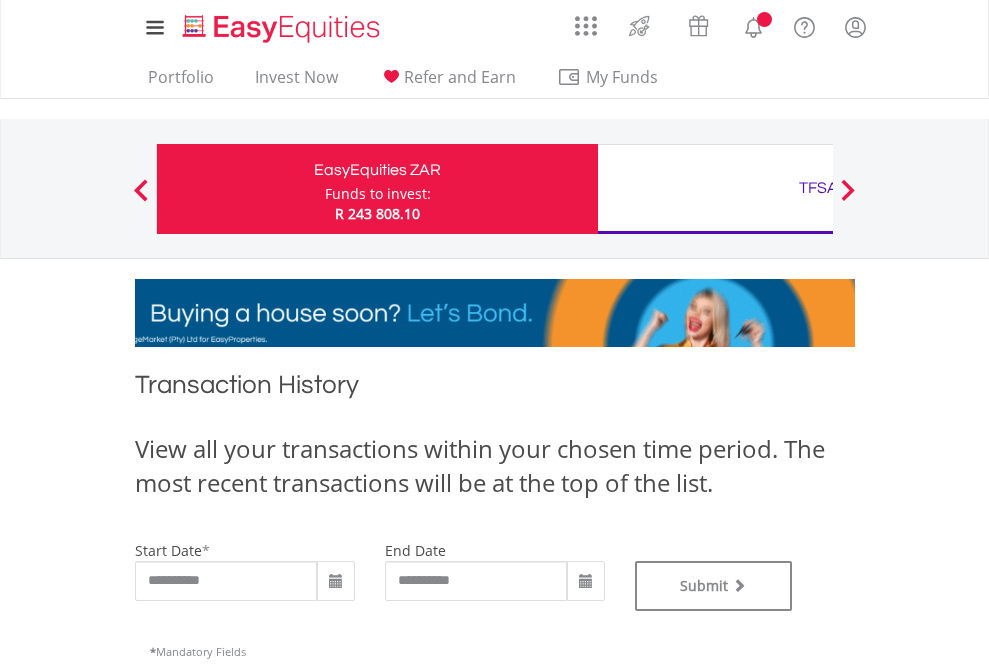 type on "**********" 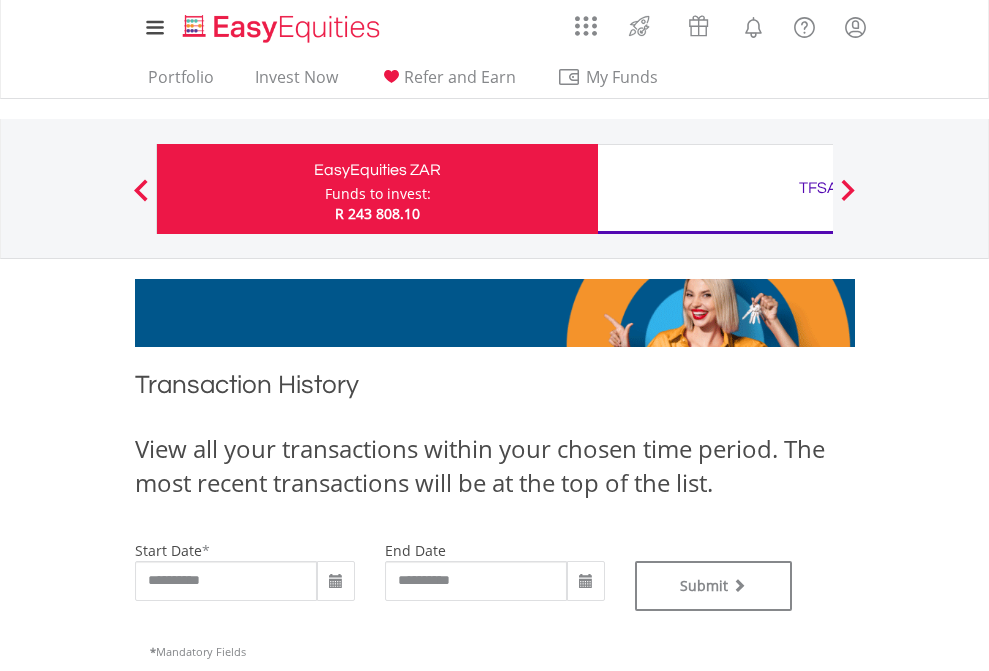 type on "**********" 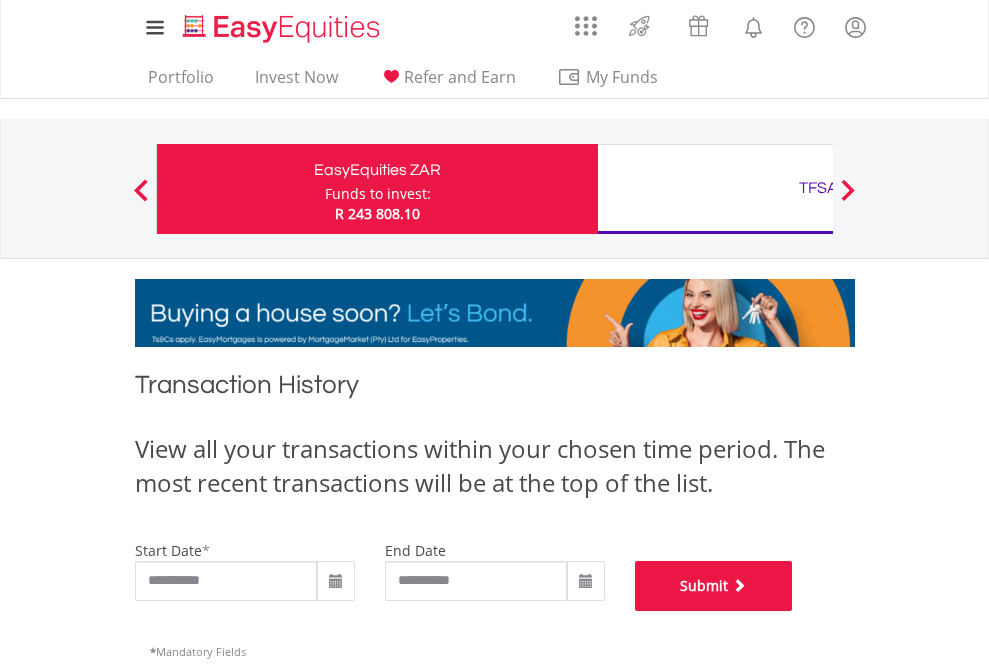 click on "Submit" at bounding box center (714, 586) 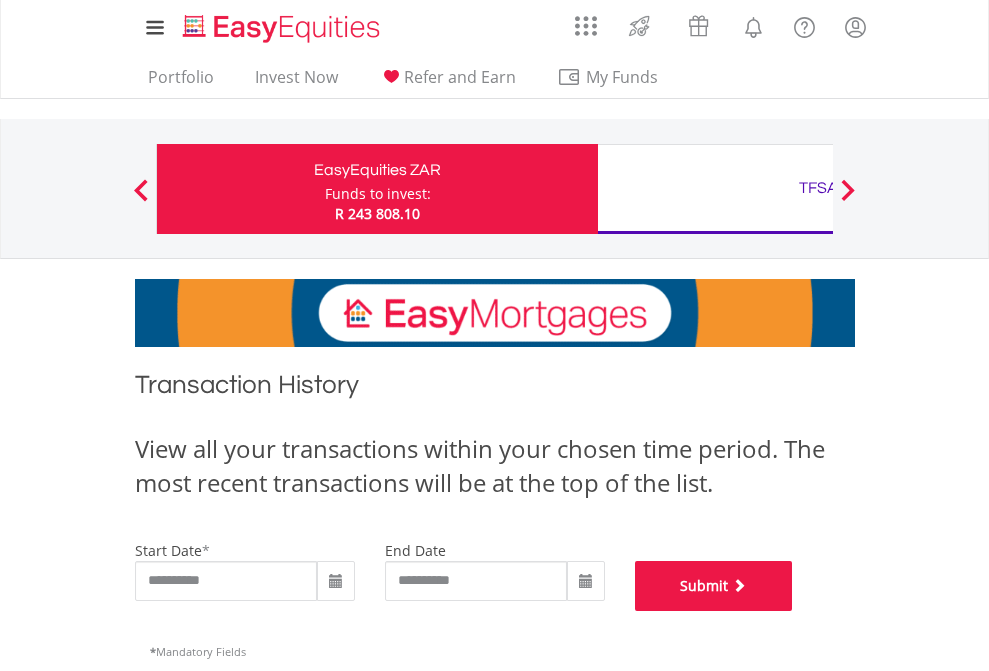 scroll, scrollTop: 811, scrollLeft: 0, axis: vertical 